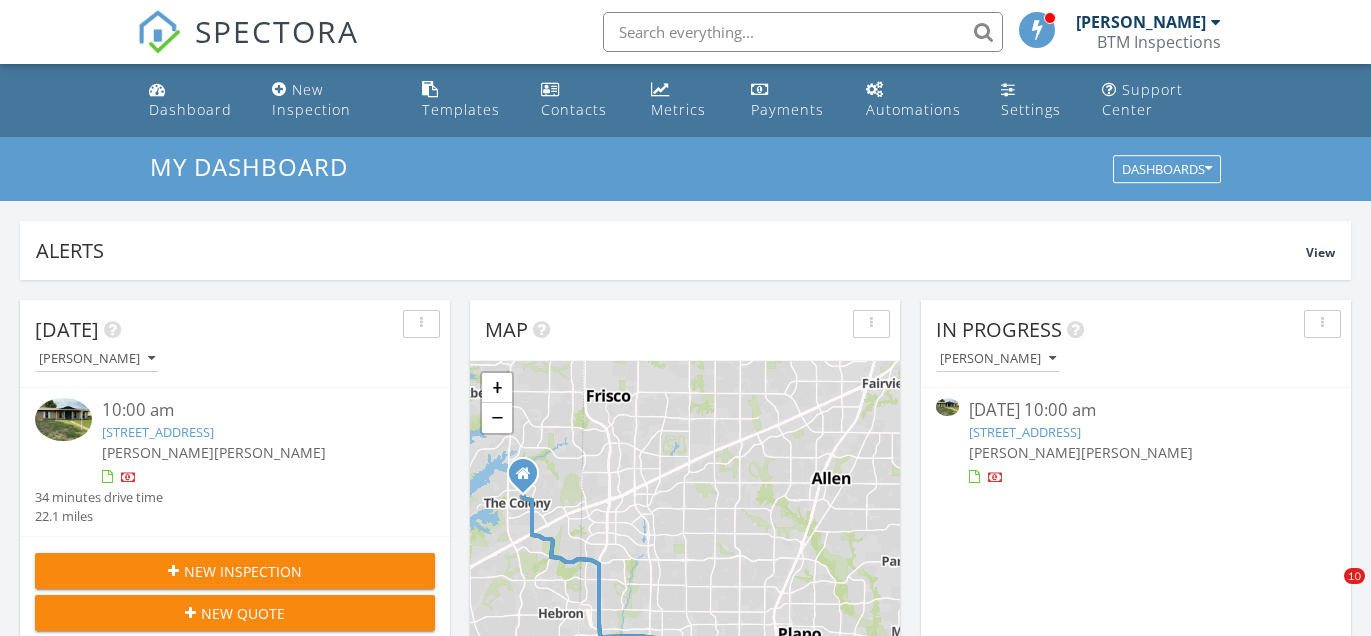 scroll, scrollTop: 1129, scrollLeft: 0, axis: vertical 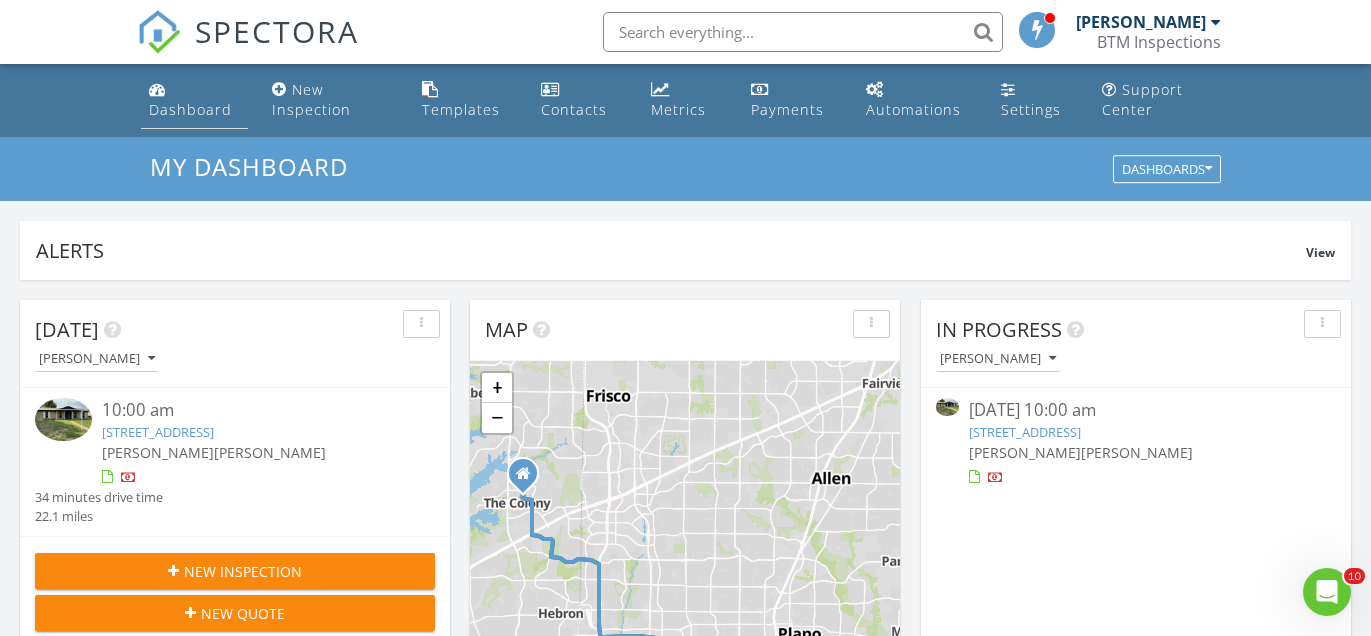 click on "Dashboard" at bounding box center [190, 109] 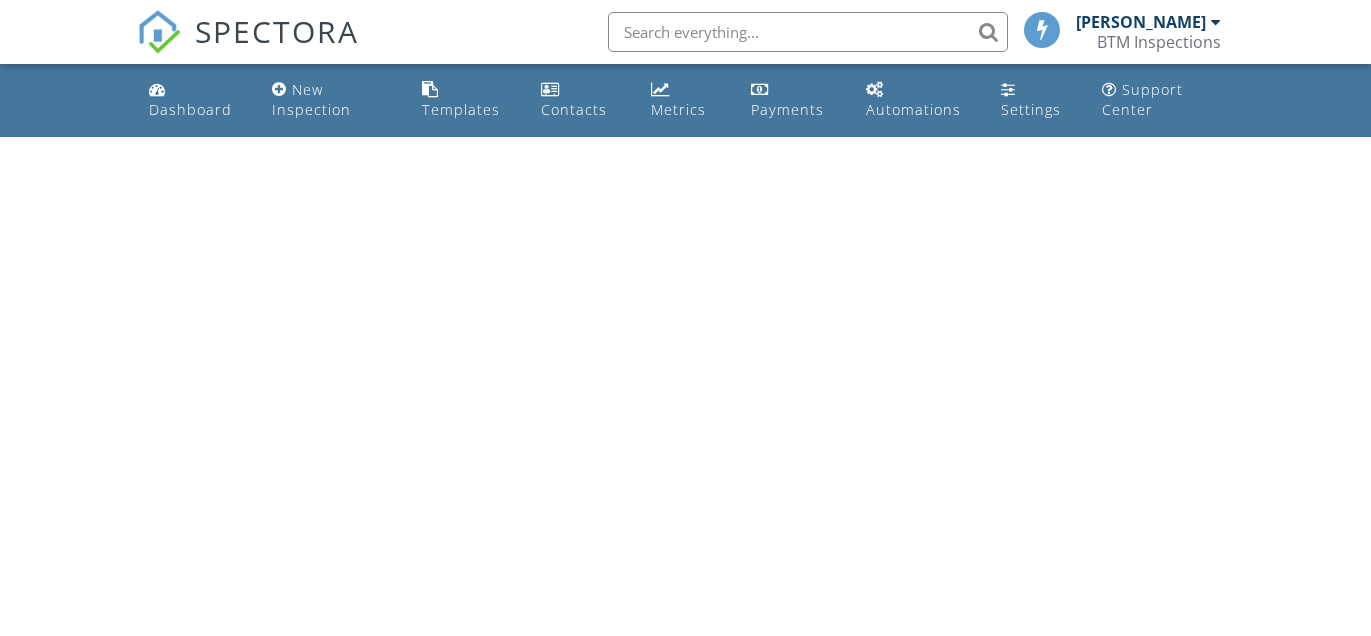 scroll, scrollTop: 0, scrollLeft: 0, axis: both 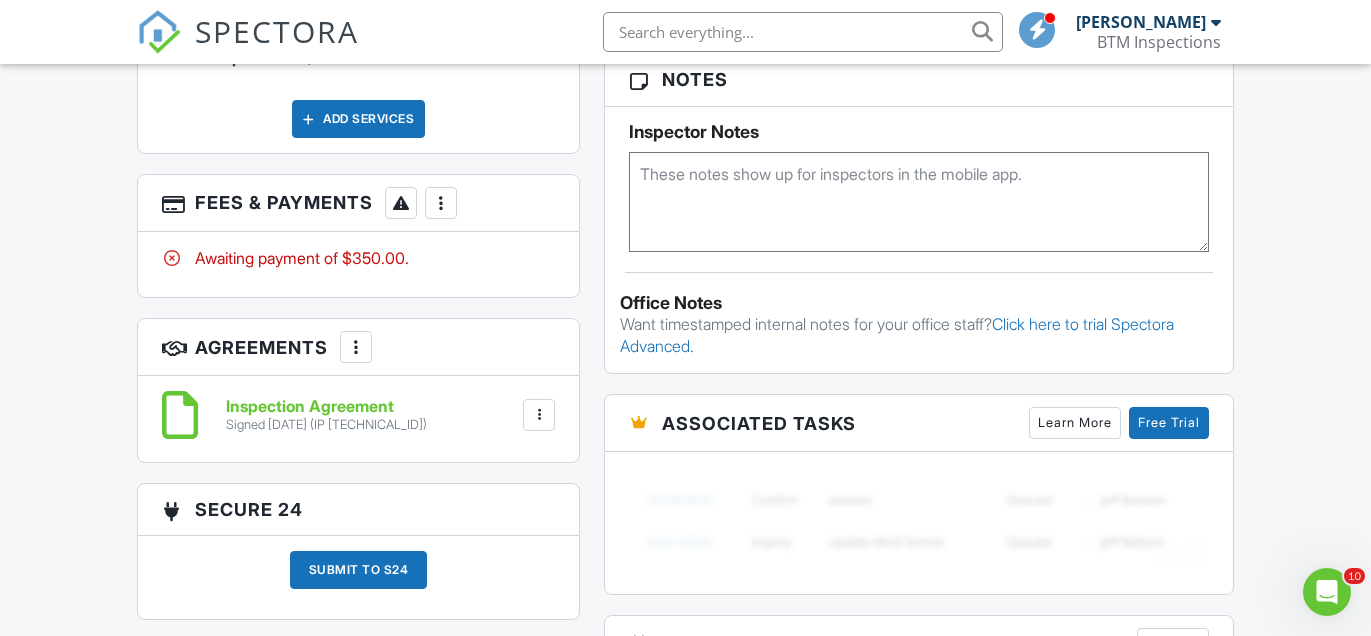 click at bounding box center (441, 203) 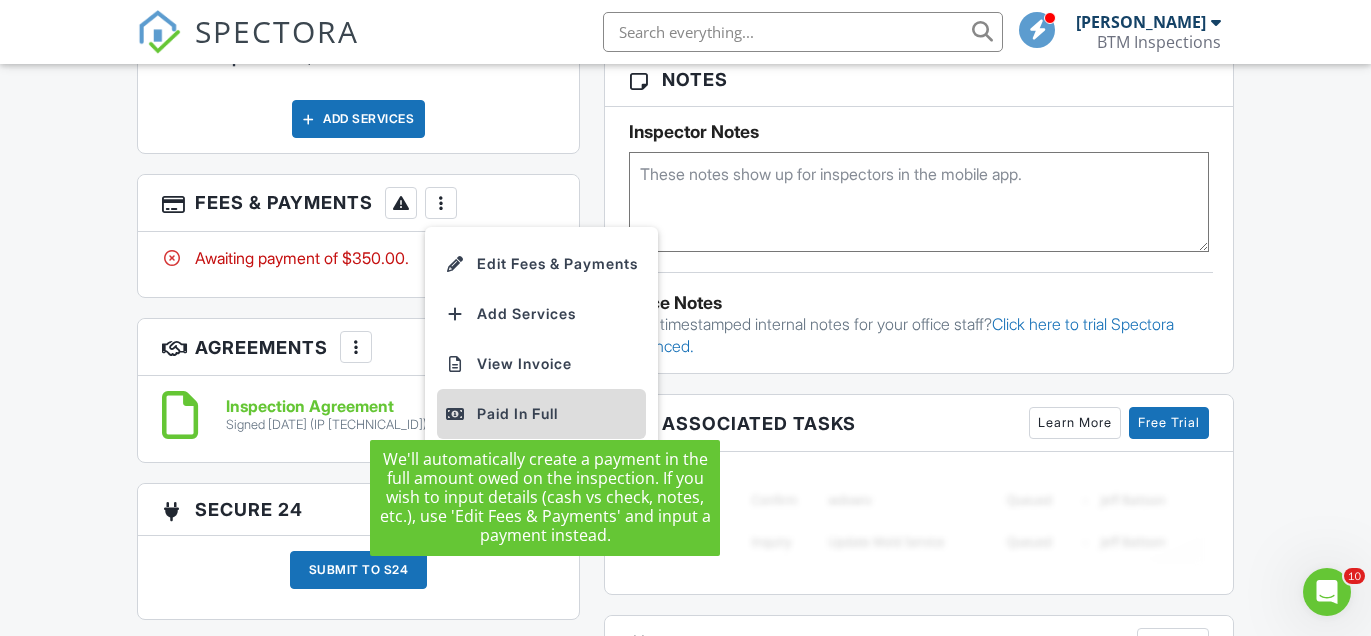 click on "Paid In Full" at bounding box center [541, 414] 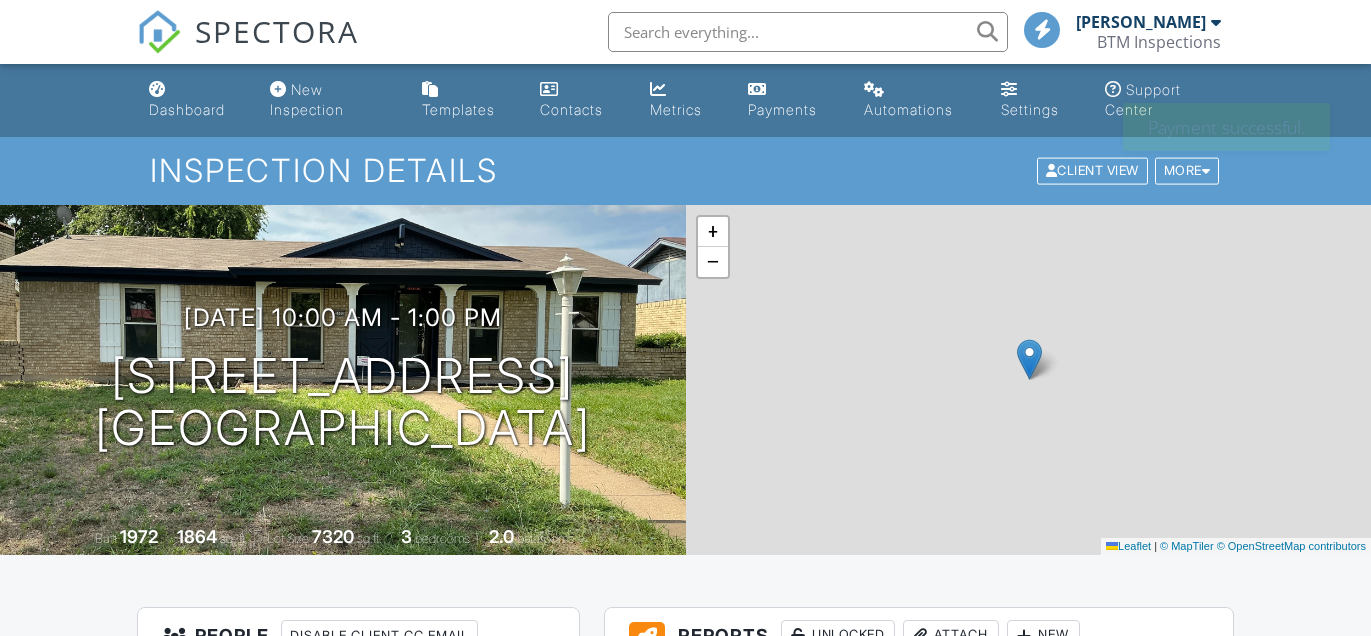 scroll, scrollTop: 0, scrollLeft: 0, axis: both 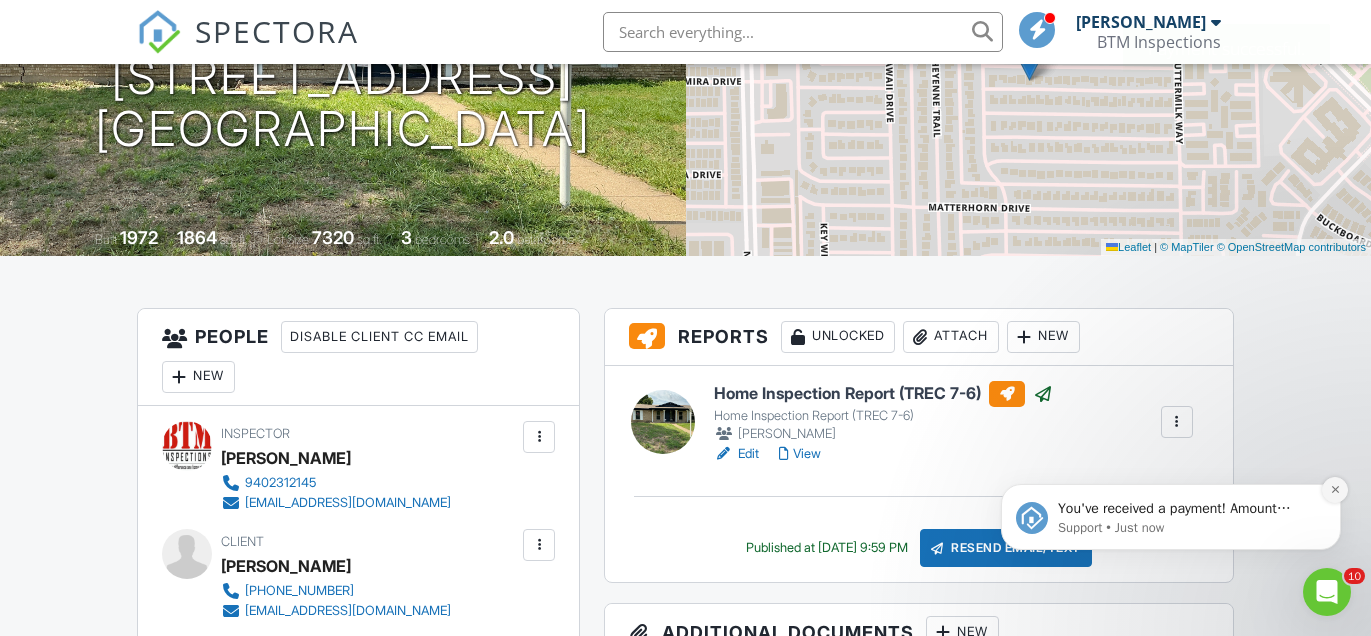 click 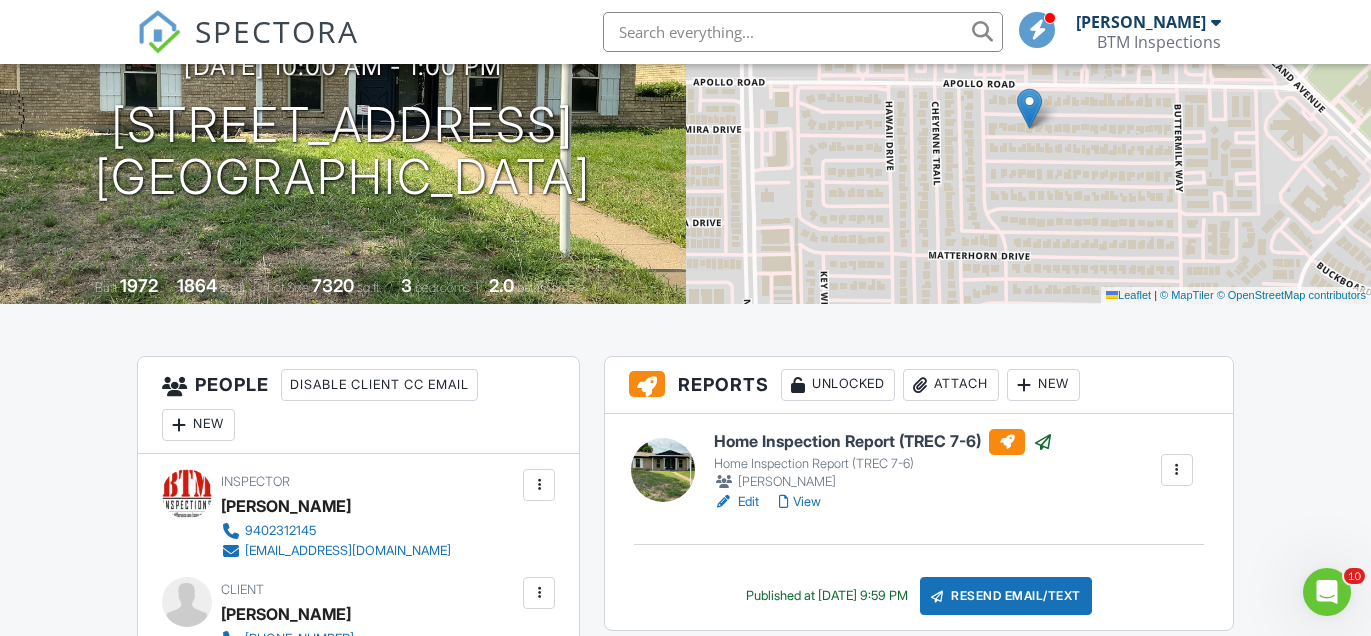 scroll, scrollTop: 0, scrollLeft: 0, axis: both 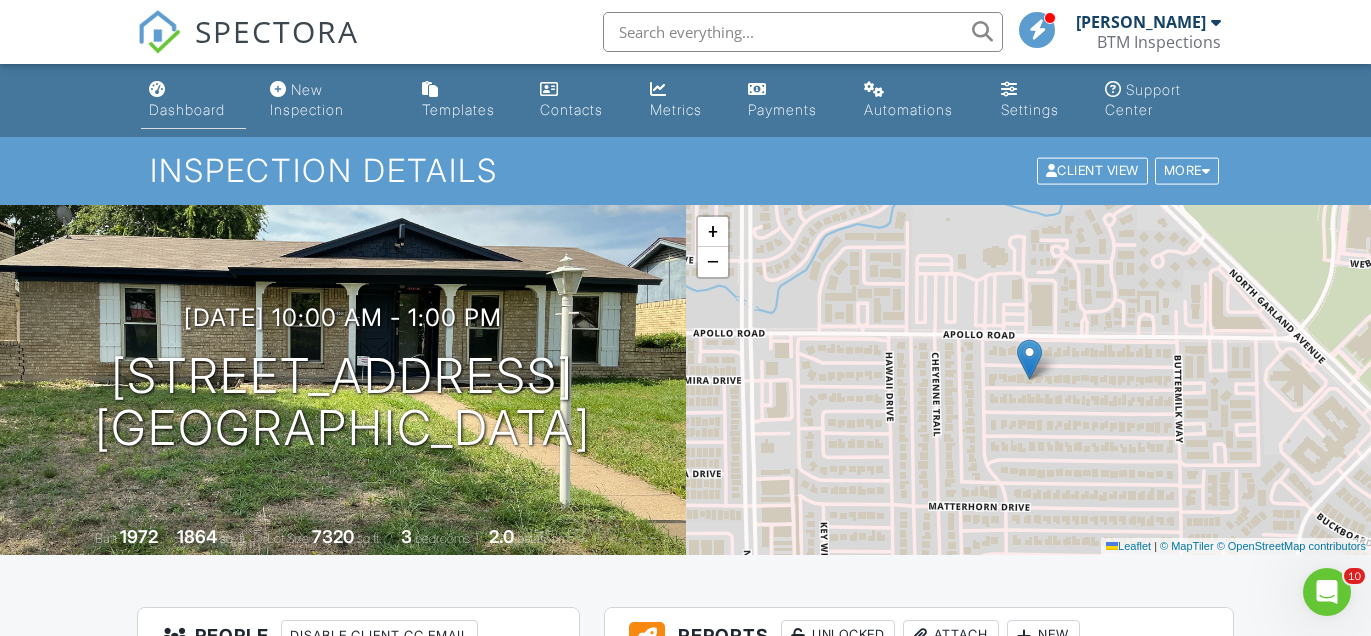 click on "Dashboard" at bounding box center (187, 109) 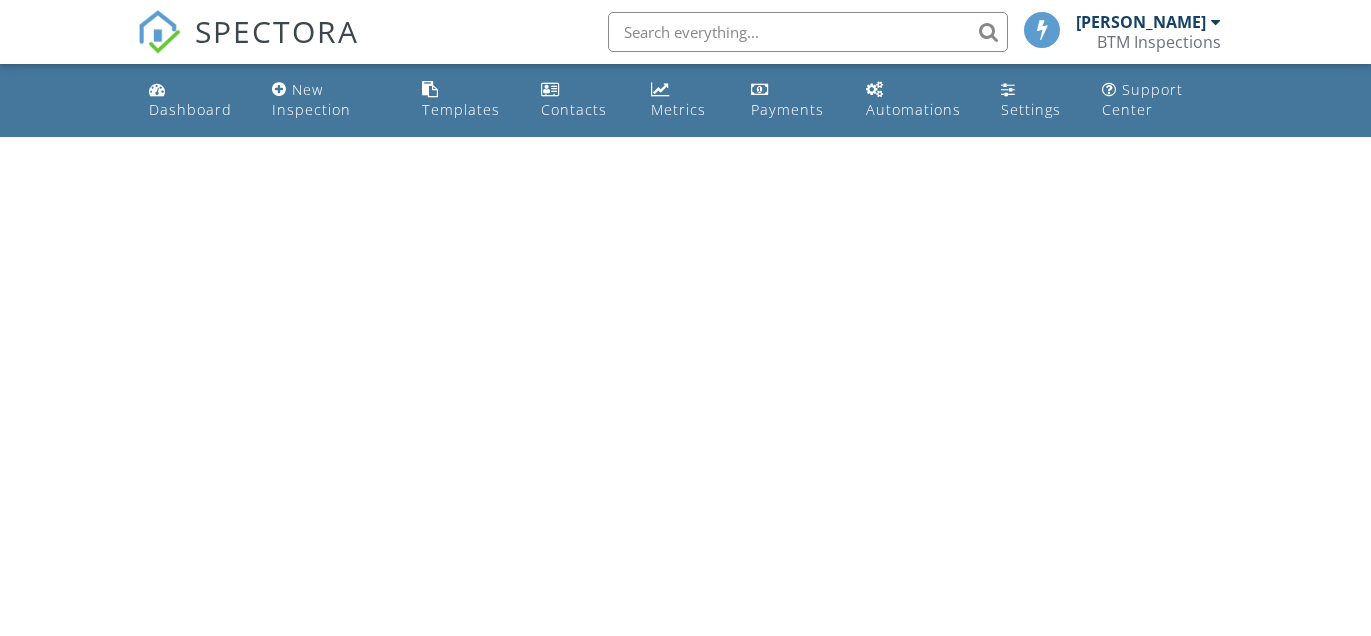 scroll, scrollTop: 0, scrollLeft: 0, axis: both 